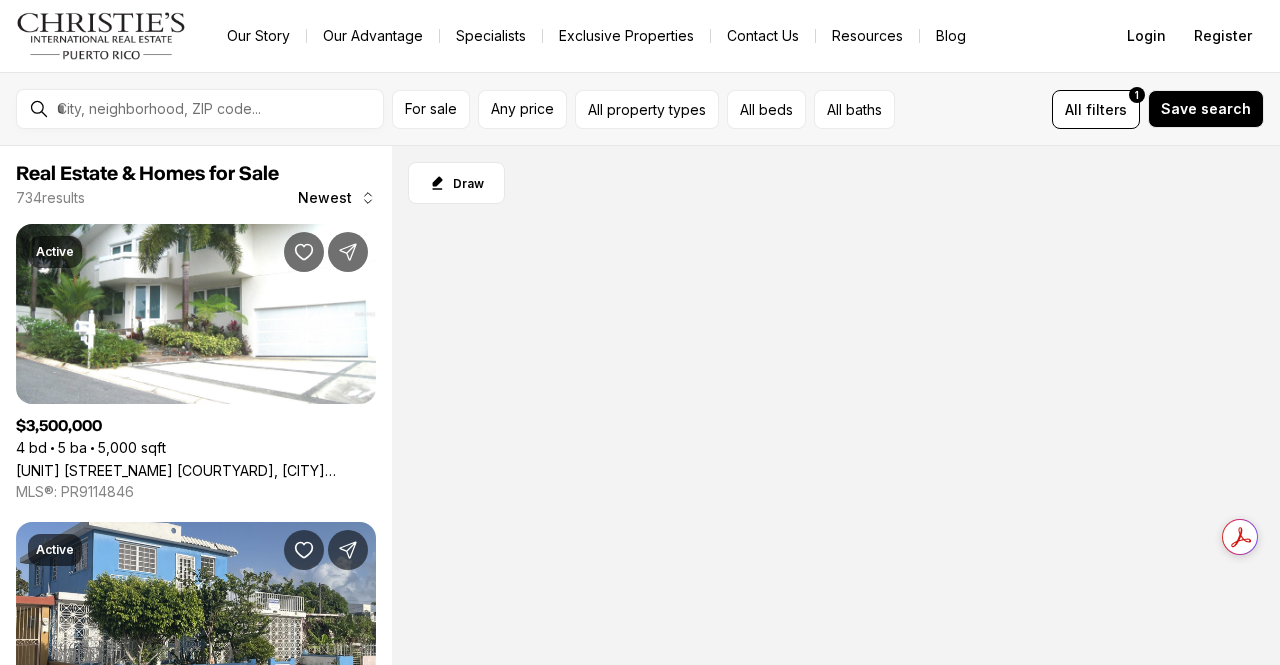 scroll, scrollTop: 0, scrollLeft: 0, axis: both 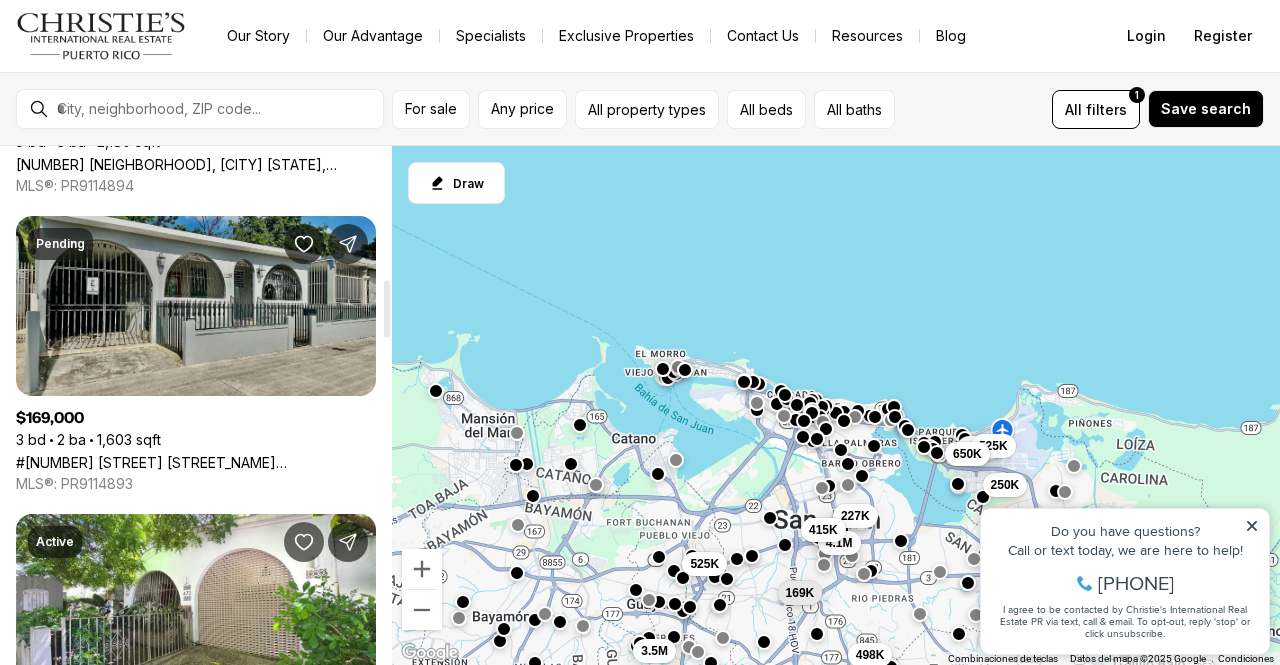 click on "#[NUMBER] [NUMBER] [STREET] [STREET], [CITY] [STATE], [POSTAL_CODE]" at bounding box center (196, 462) 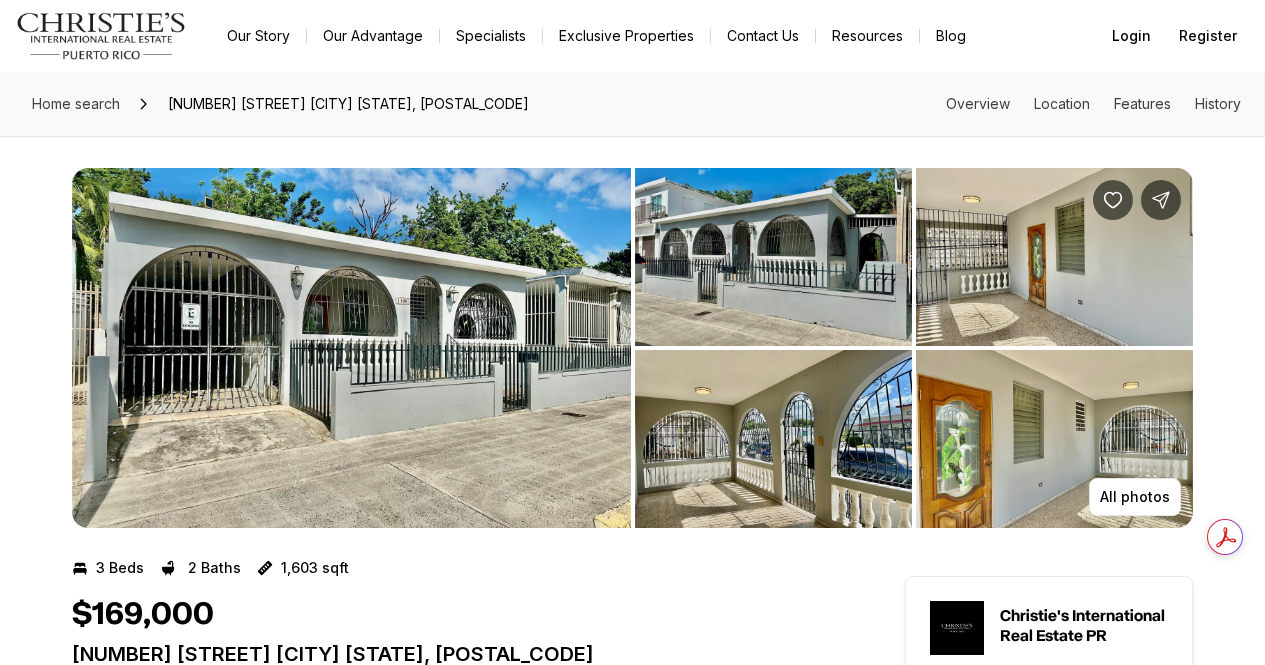 scroll, scrollTop: 0, scrollLeft: 0, axis: both 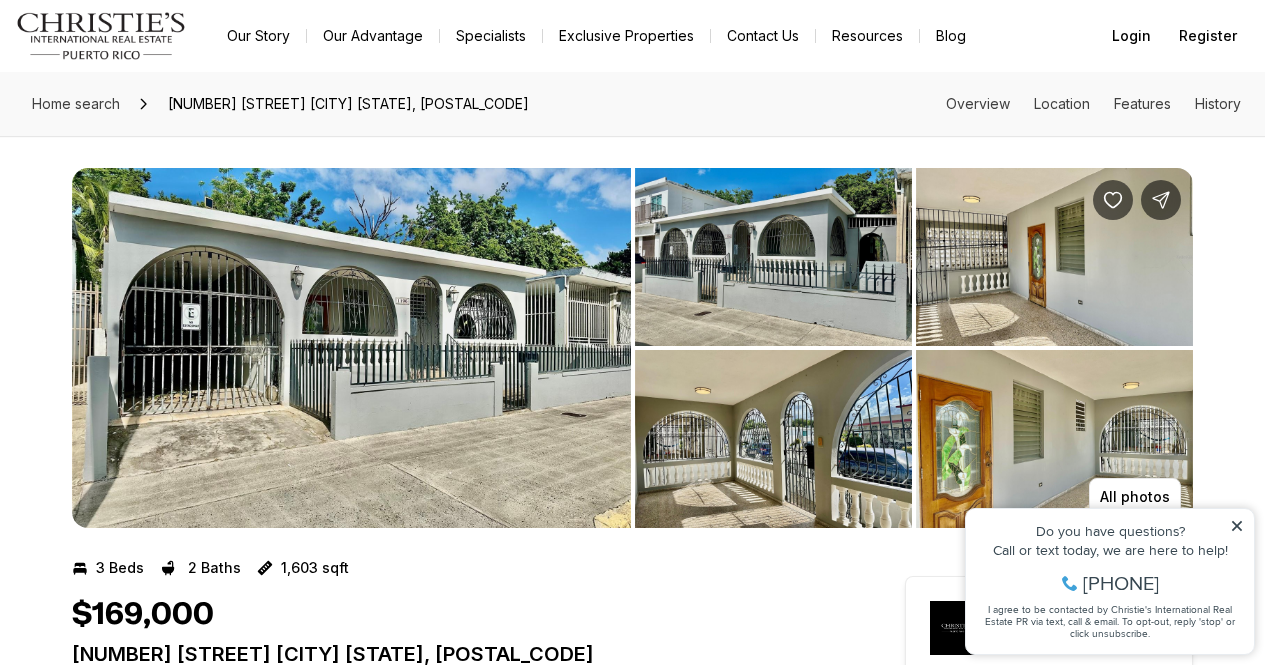 drag, startPoint x: 1236, startPoint y: 521, endPoint x: 2189, endPoint y: 1000, distance: 1066.6068 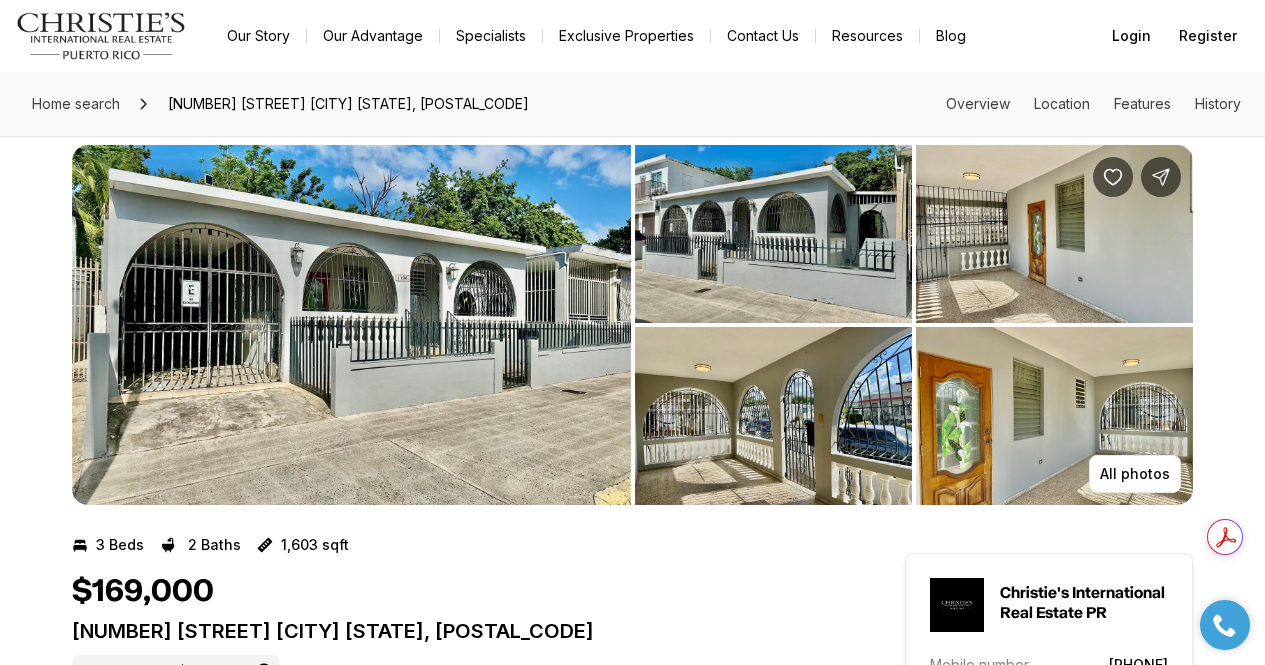 scroll, scrollTop: 0, scrollLeft: 0, axis: both 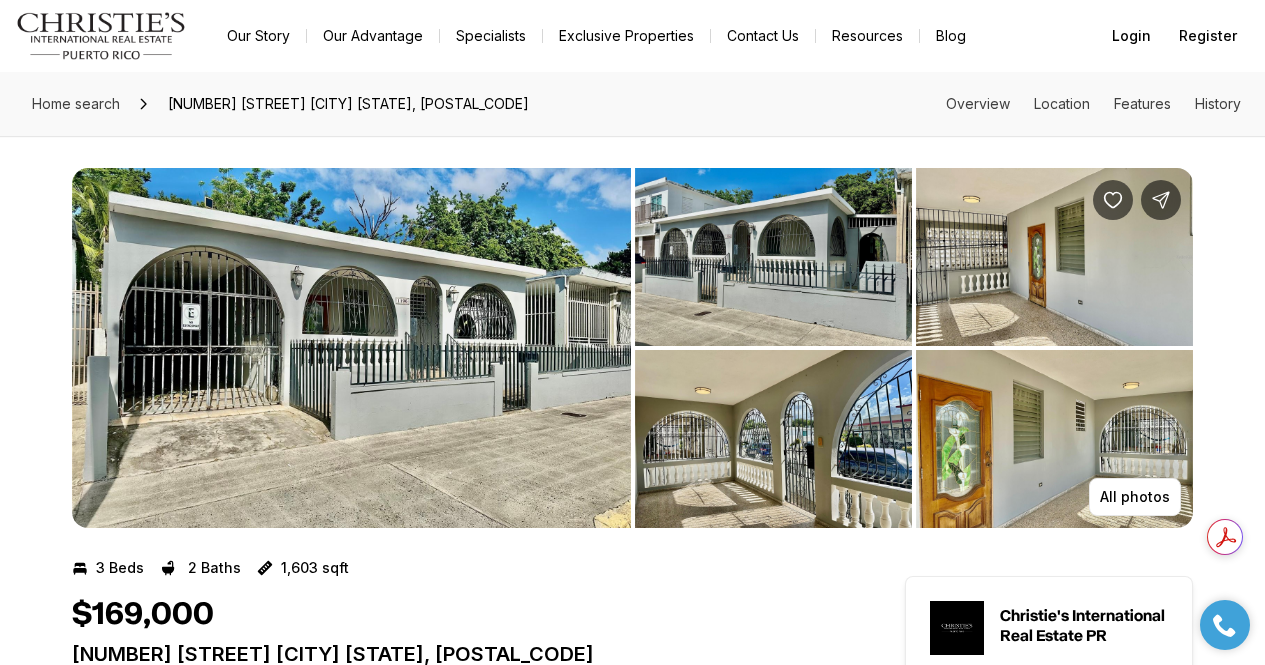 click at bounding box center [351, 348] 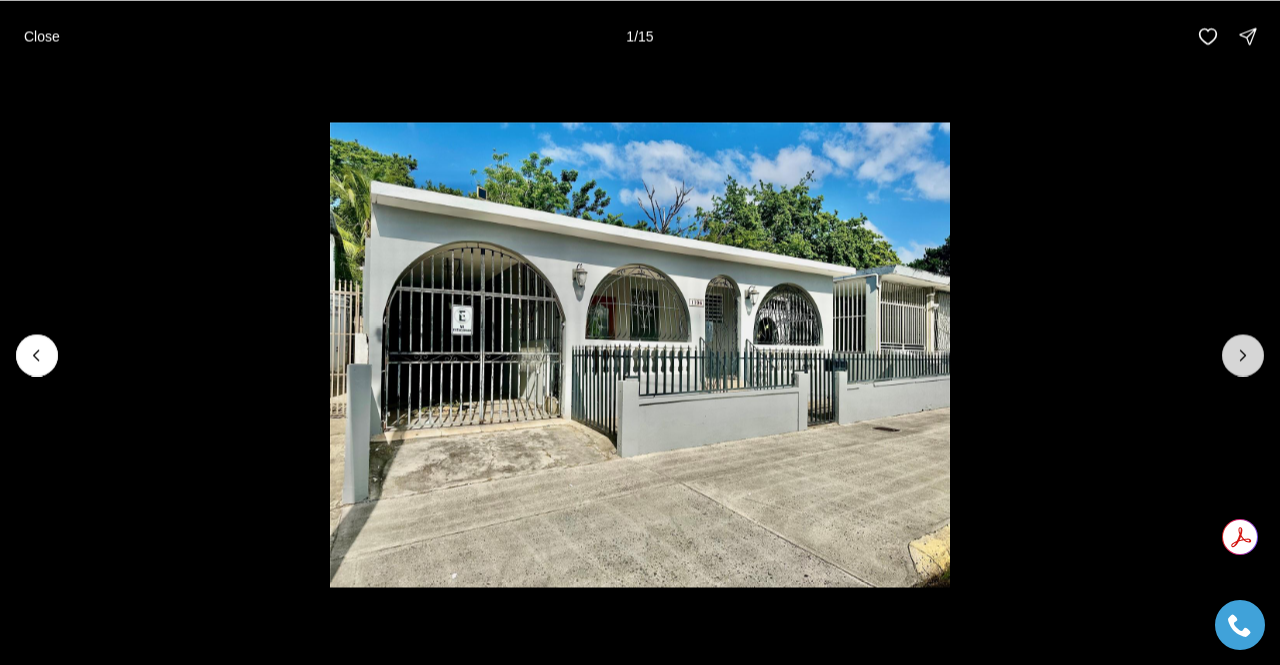 click at bounding box center [1243, 355] 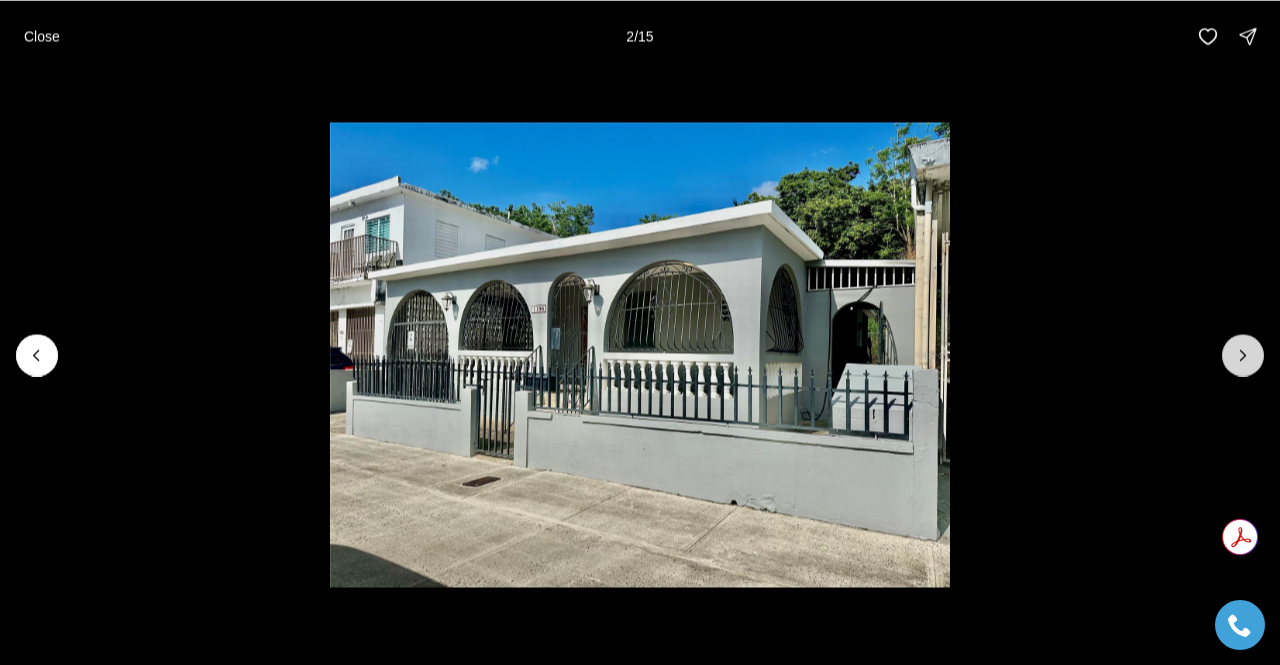 click at bounding box center (1243, 355) 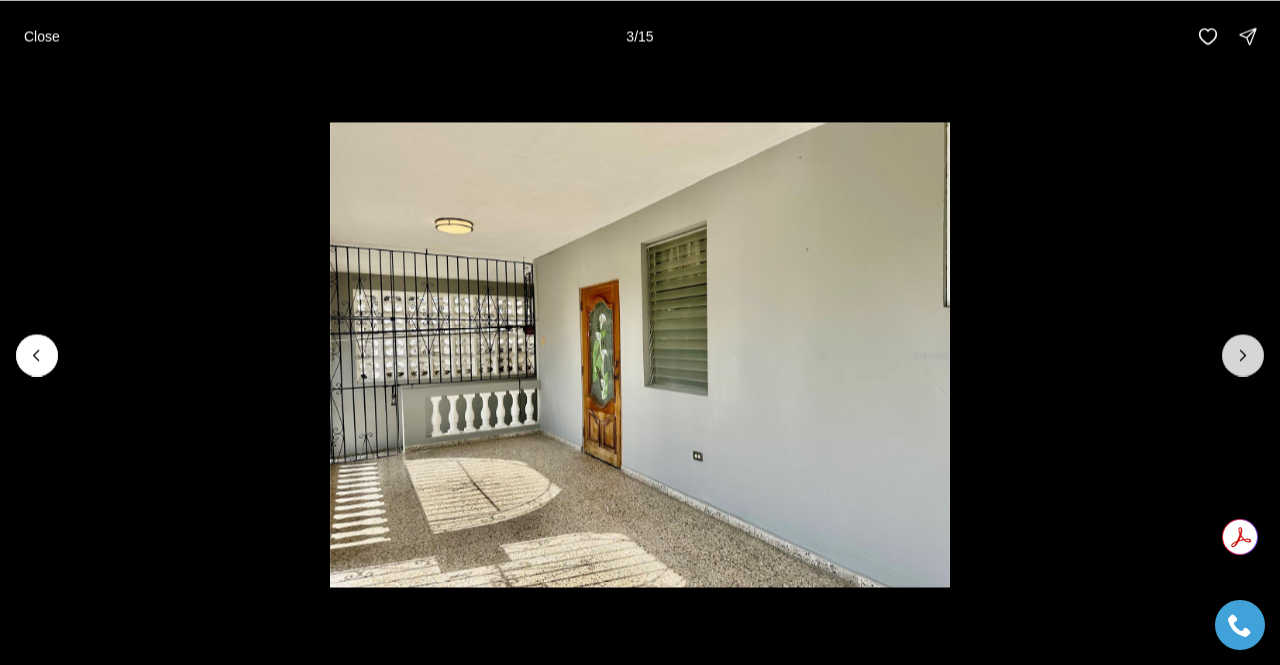 click at bounding box center [1243, 355] 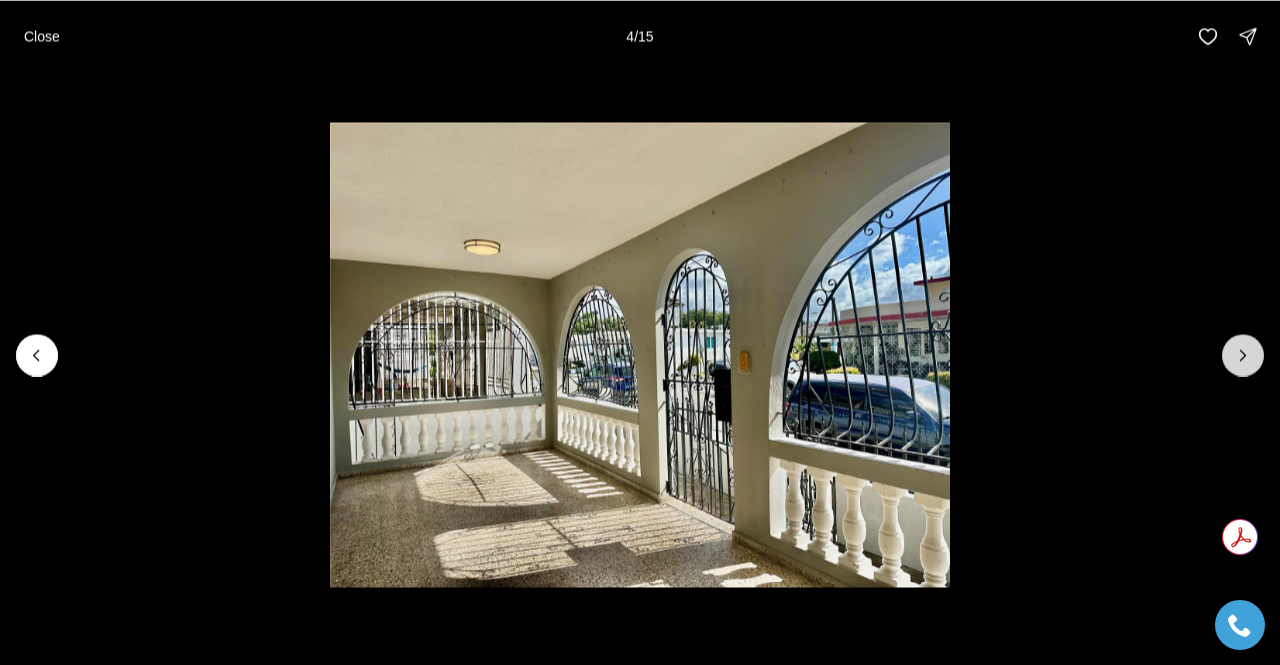 click at bounding box center (1243, 355) 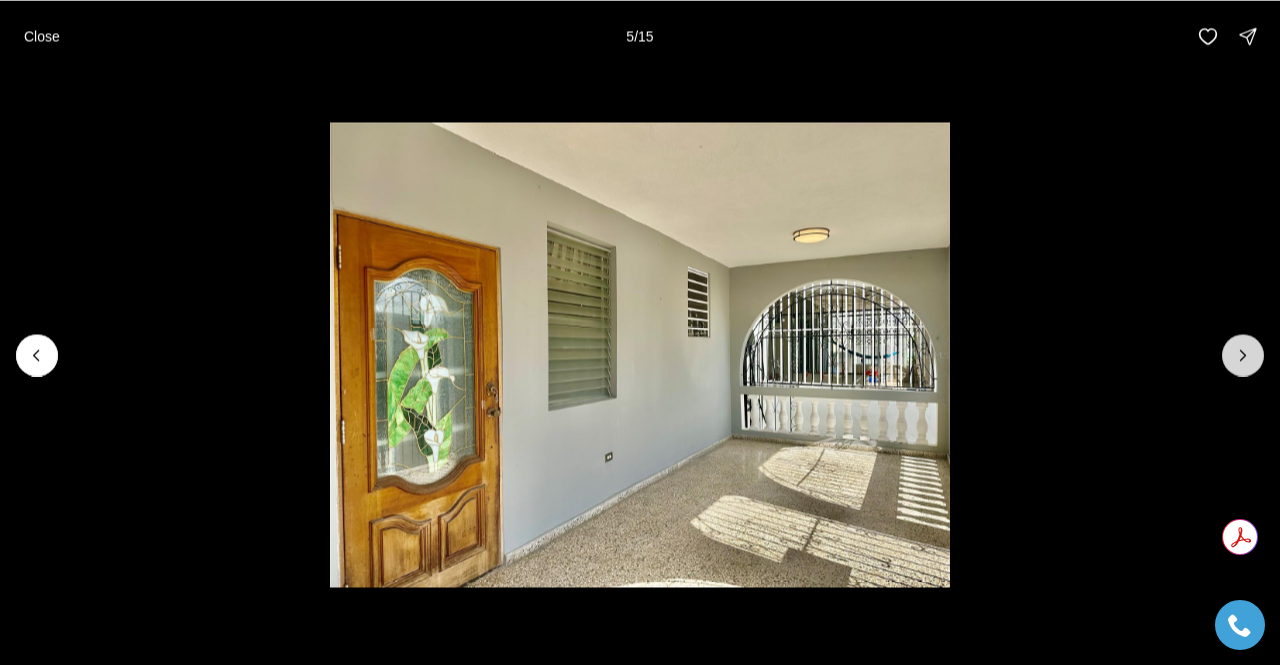 click at bounding box center (1243, 355) 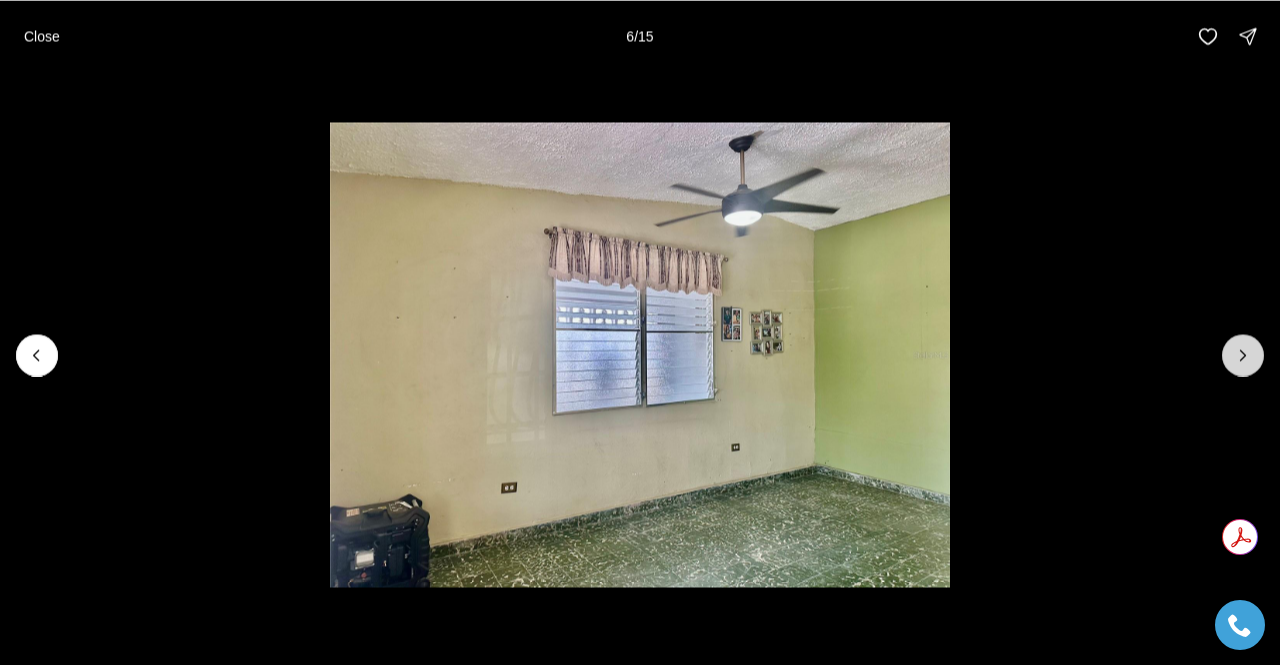 click at bounding box center (1243, 355) 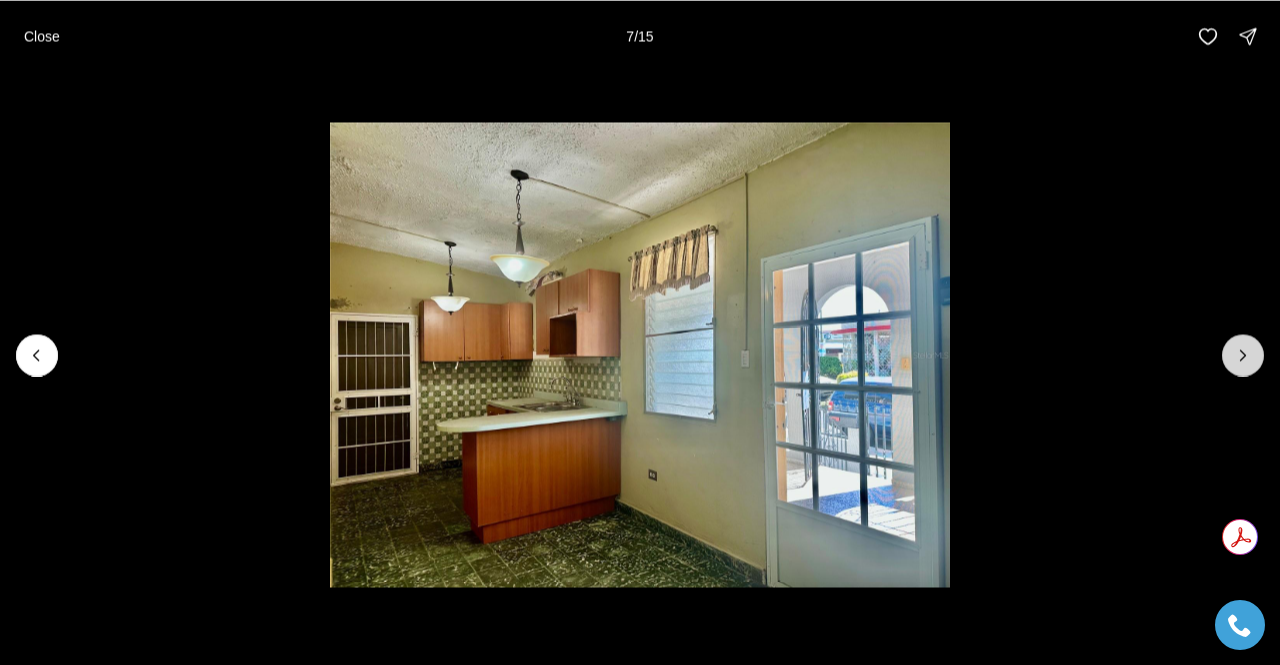 click at bounding box center [1243, 355] 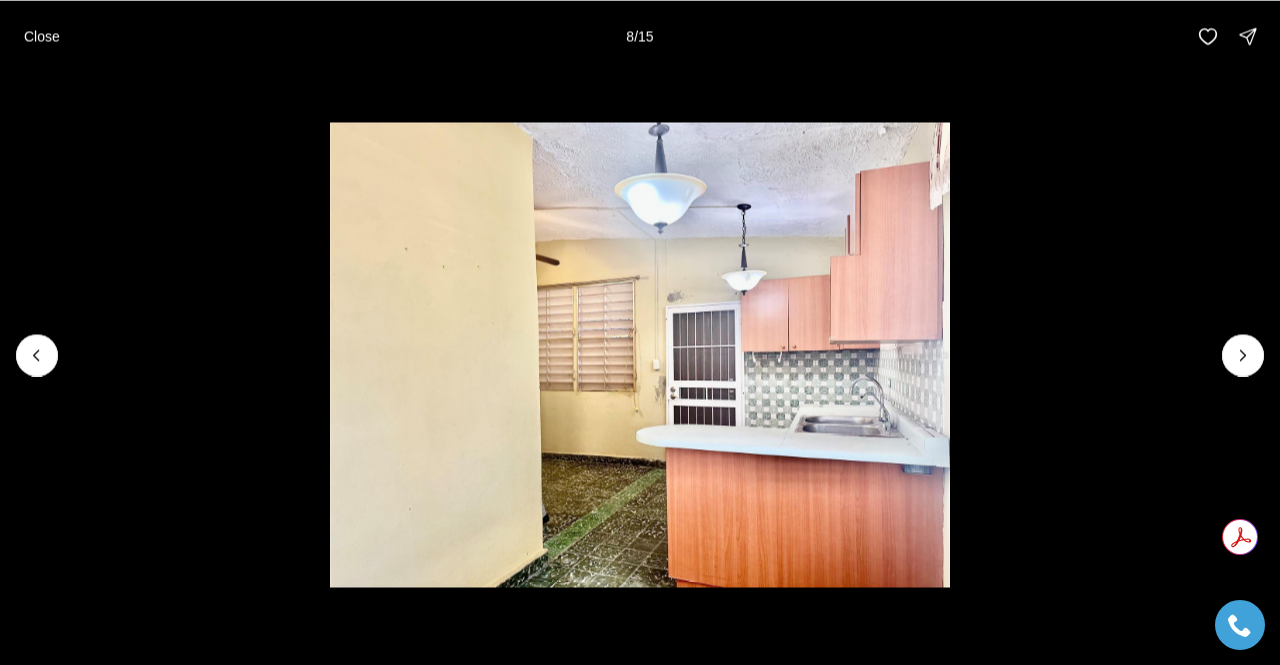 click at bounding box center [640, 354] 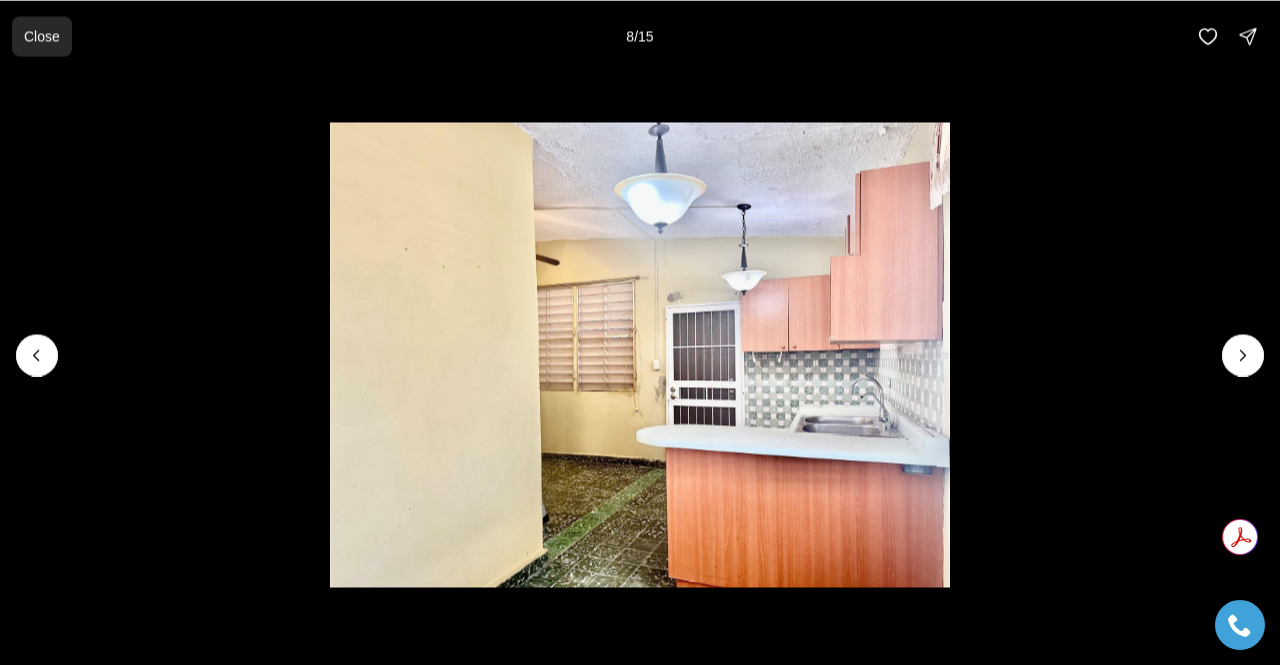 click on "Close" at bounding box center (42, 36) 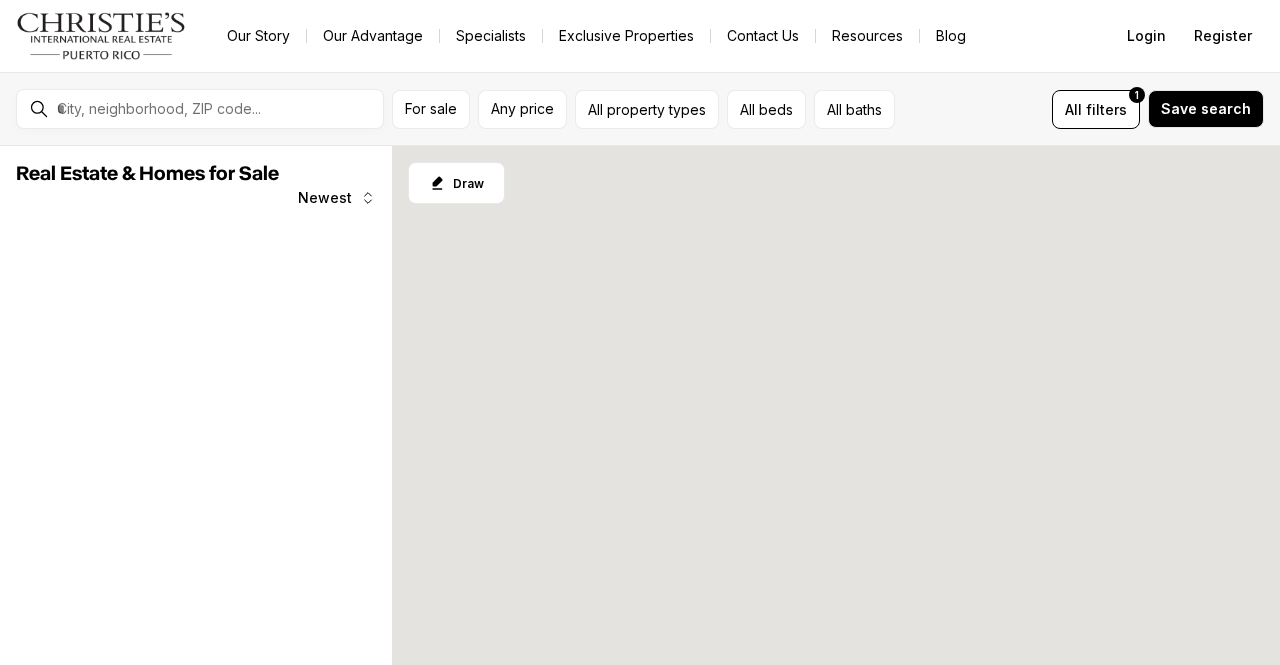 scroll, scrollTop: 0, scrollLeft: 0, axis: both 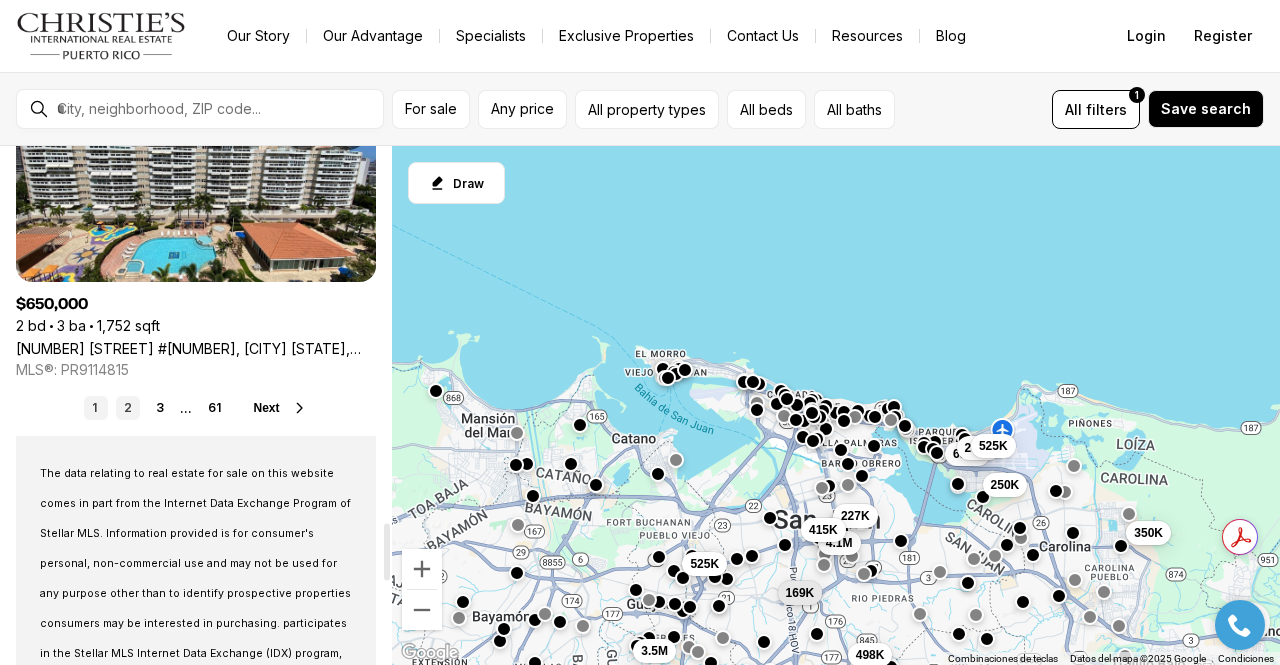 click on "2" at bounding box center (128, 408) 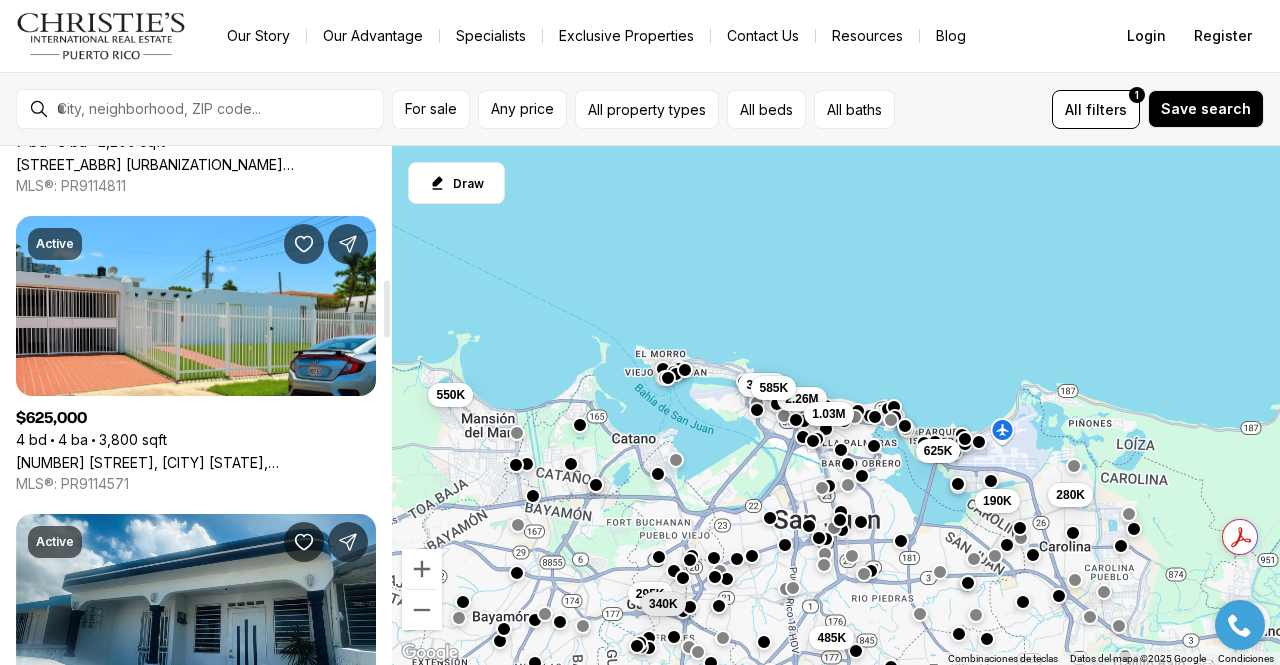 scroll, scrollTop: 1500, scrollLeft: 0, axis: vertical 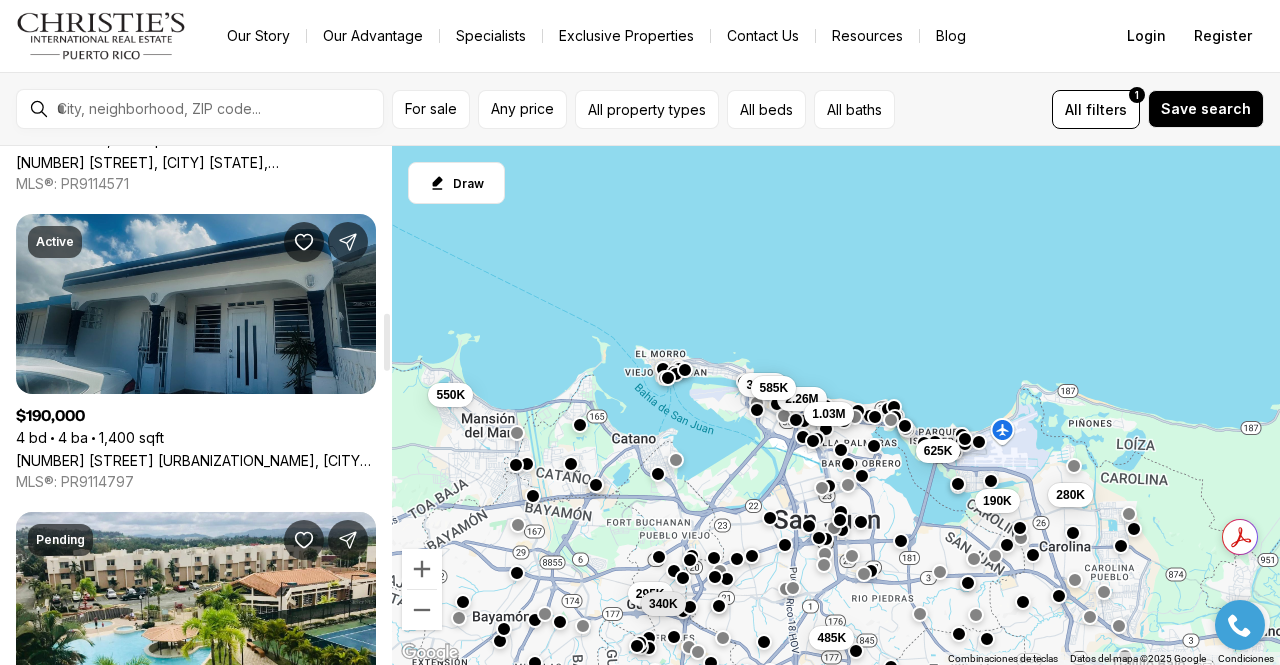 click on "54 CALLE ESTRELLA URB. LA MARINA, CAROLINA PR, 00979" at bounding box center (196, 460) 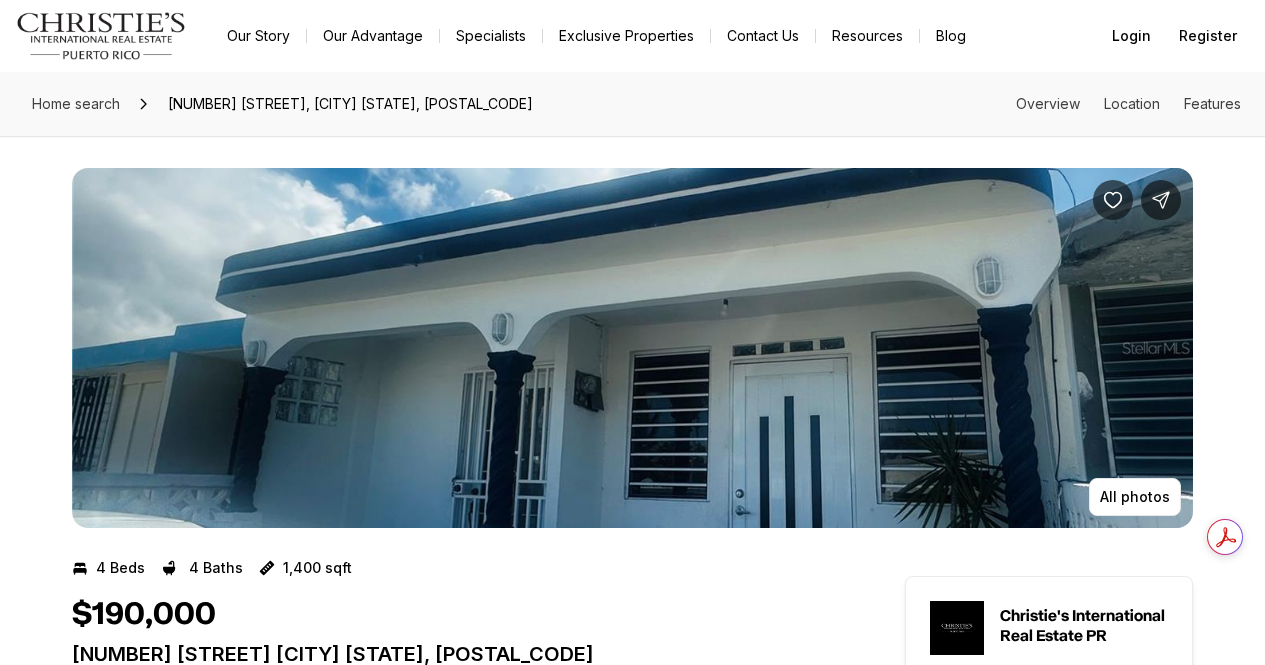 scroll, scrollTop: 0, scrollLeft: 0, axis: both 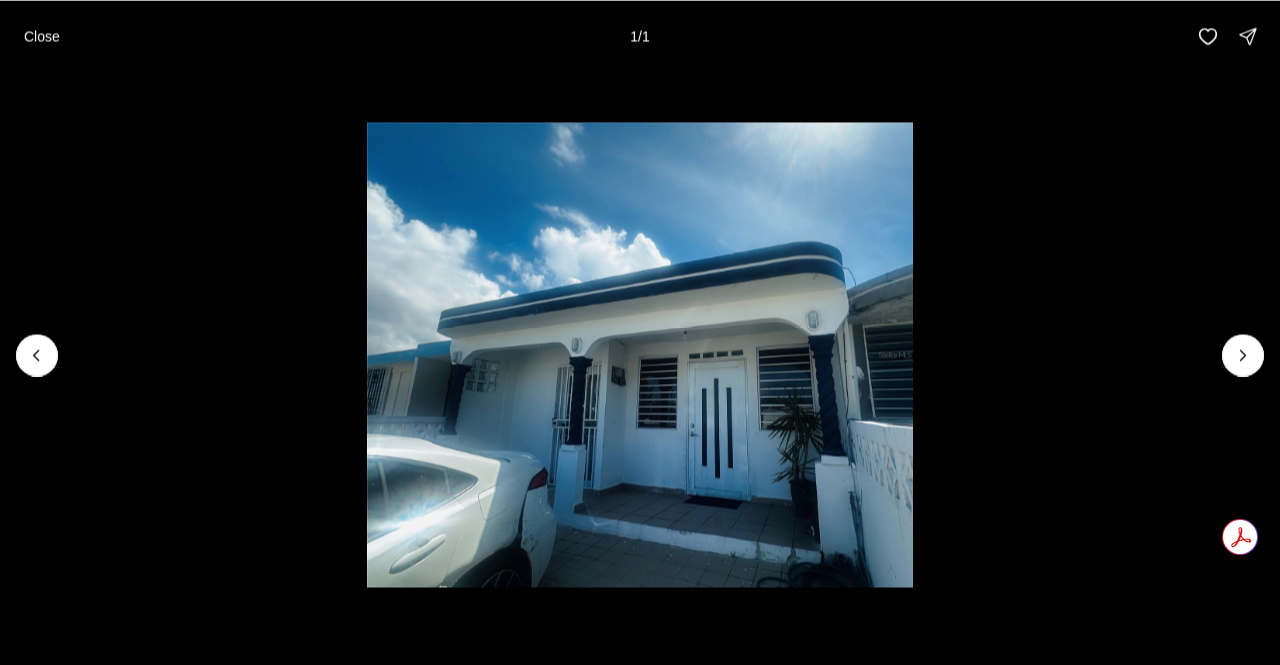 click at bounding box center (1243, 355) 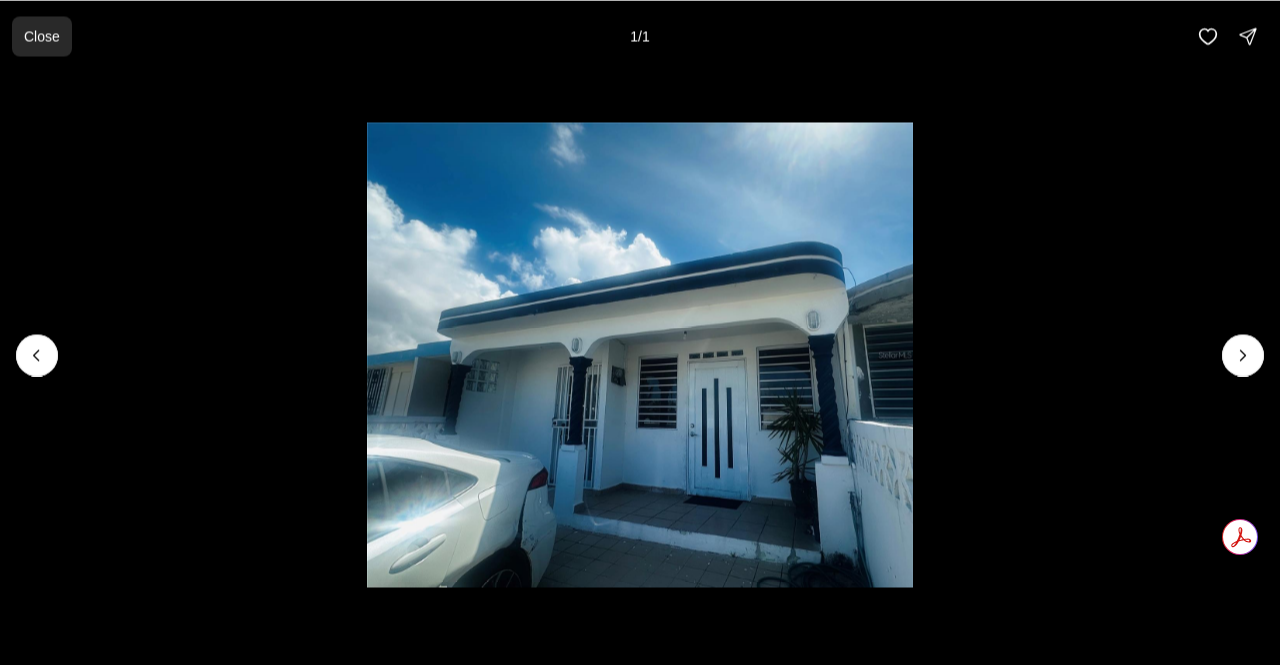 click on "Close" at bounding box center (42, 36) 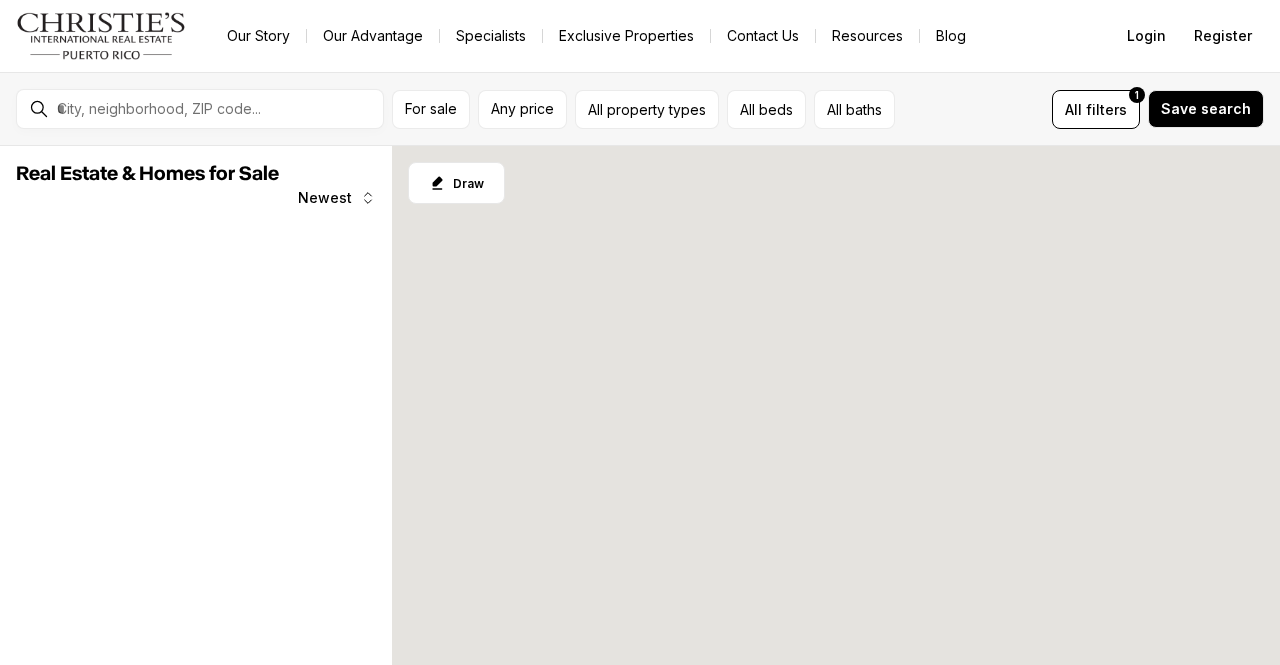 scroll, scrollTop: 0, scrollLeft: 0, axis: both 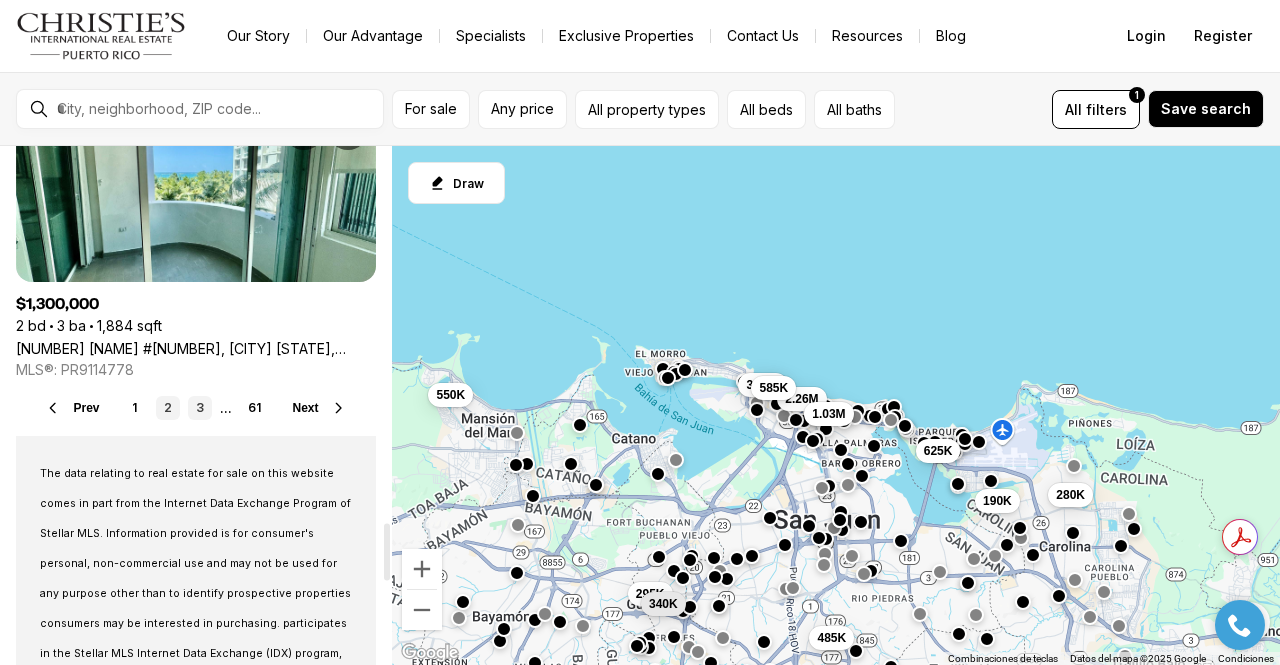click on "3" at bounding box center [200, 408] 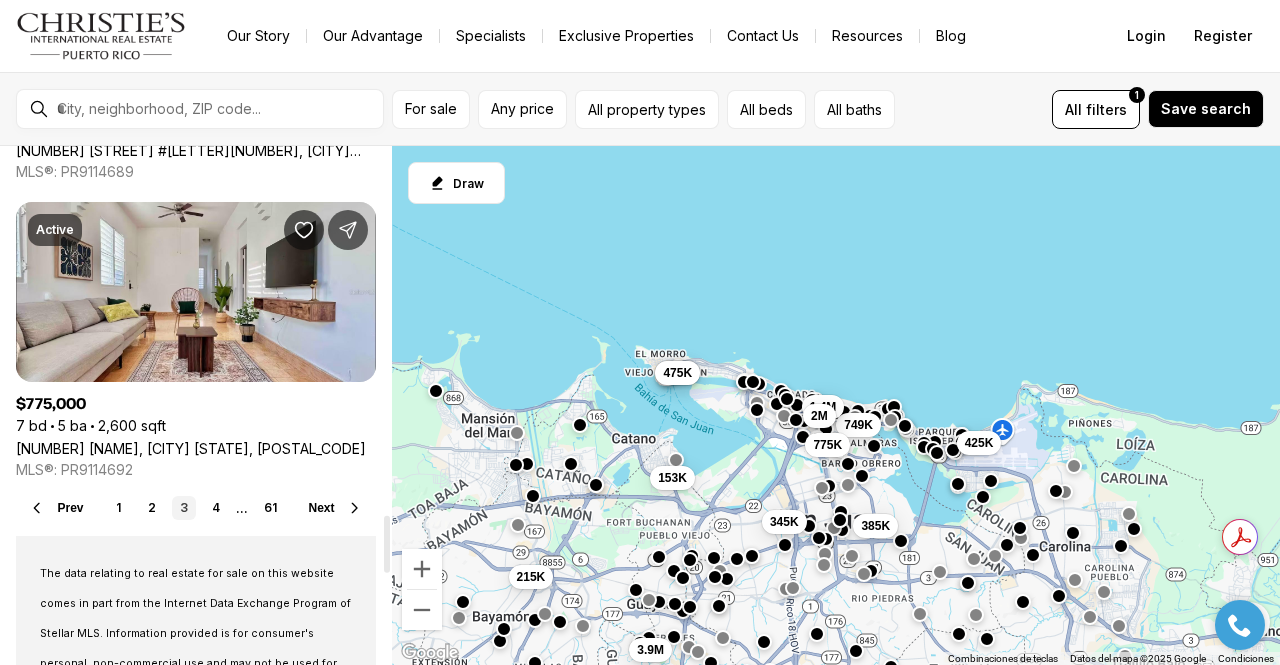 scroll, scrollTop: 3500, scrollLeft: 0, axis: vertical 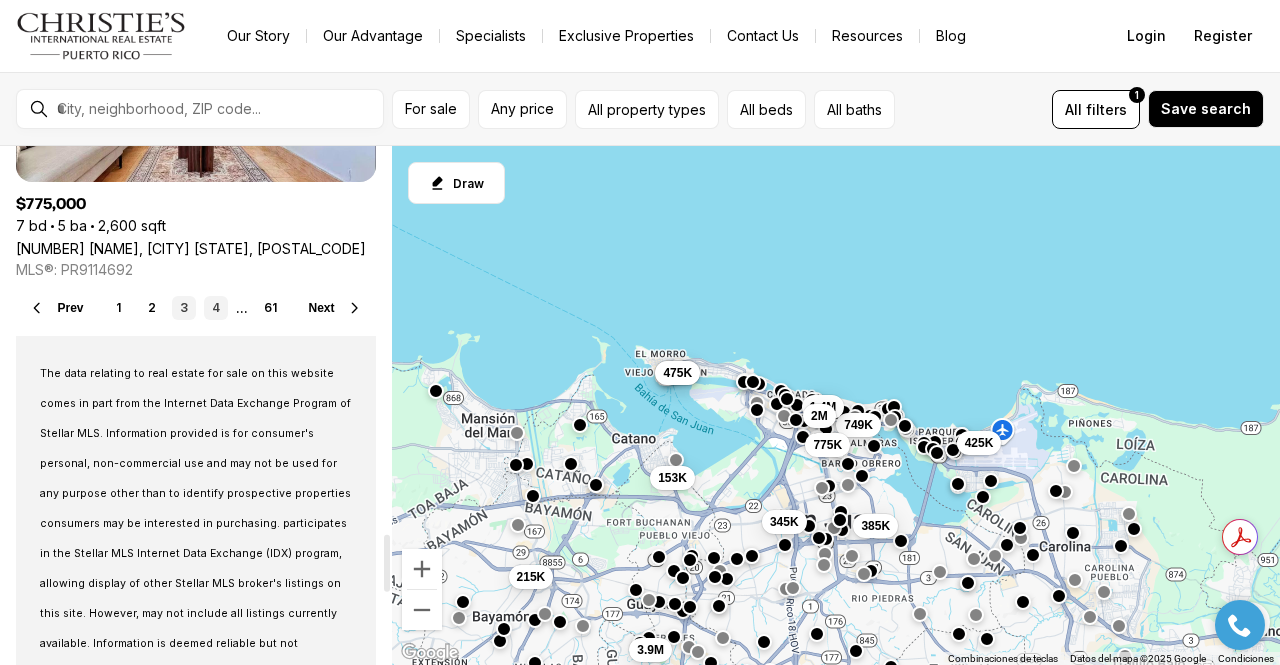 click on "4" at bounding box center (216, 308) 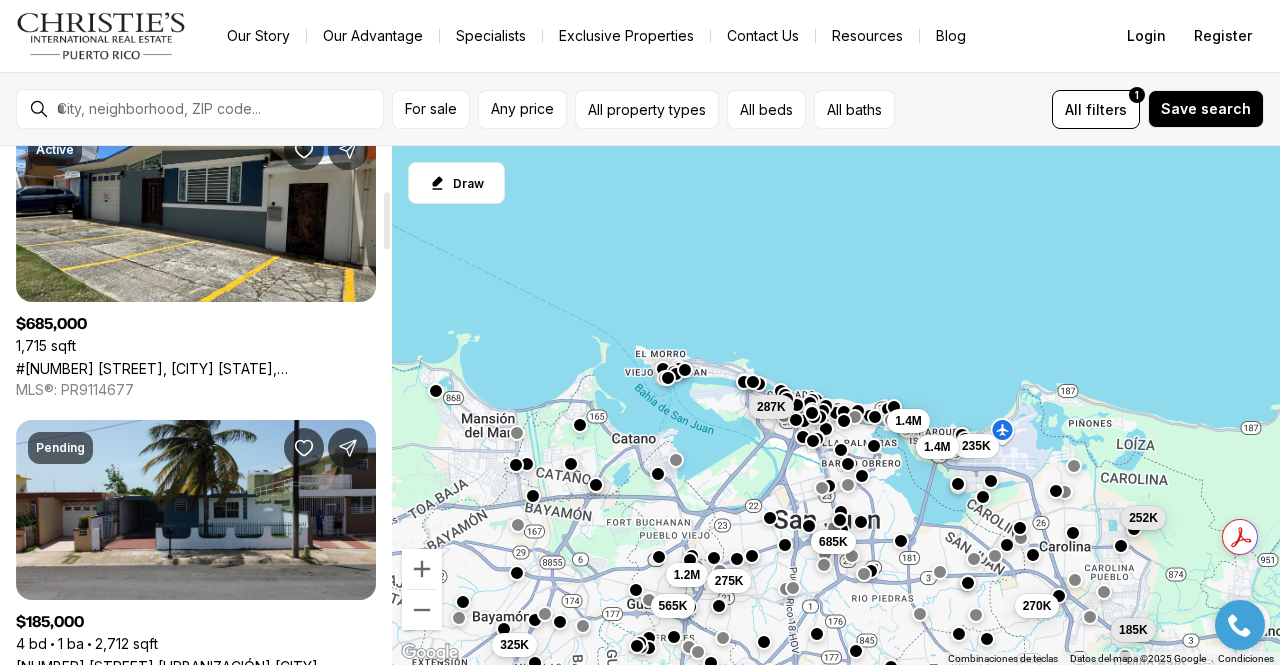 scroll, scrollTop: 600, scrollLeft: 0, axis: vertical 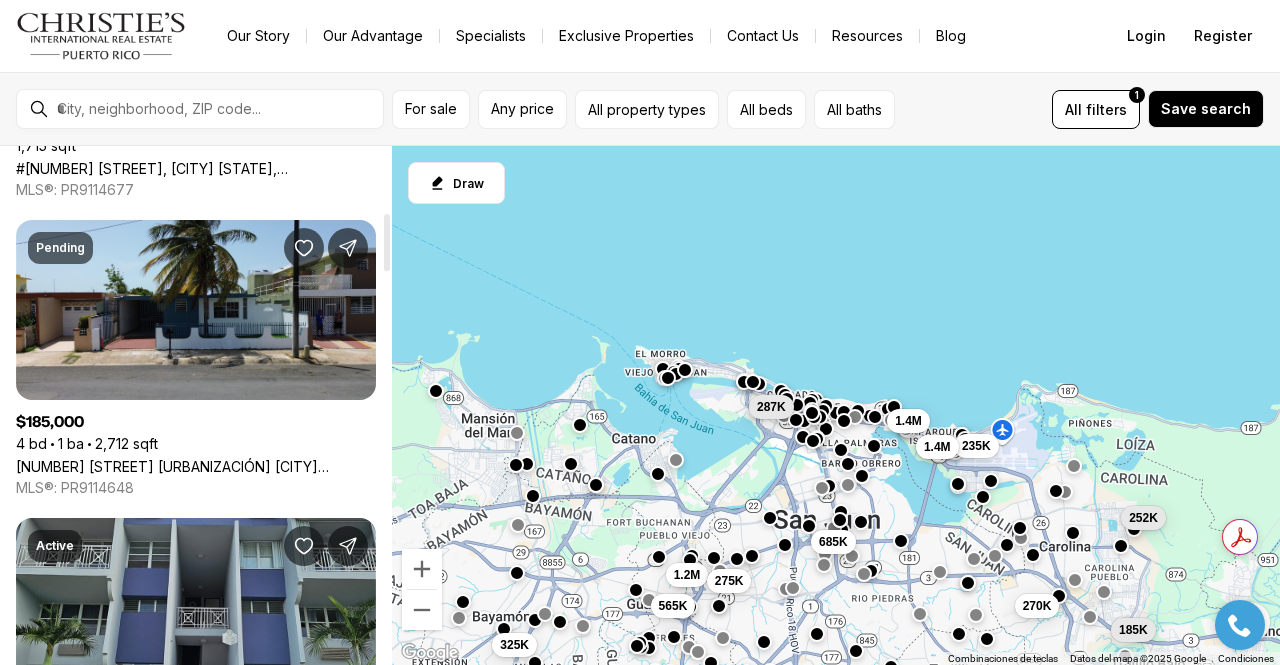 click on "[STREET] [NUMBER] [NEIGHBORHOOD_NAME], [CITY] [STATE], [POSTAL_CODE]" at bounding box center [196, 466] 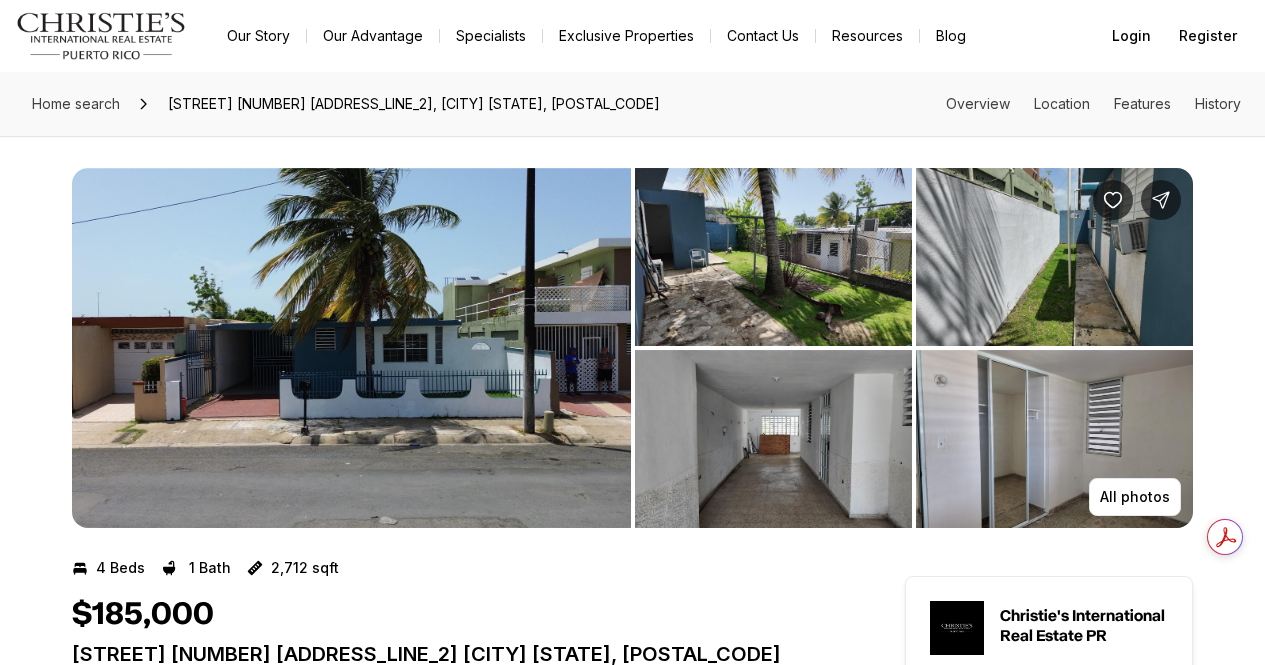 scroll, scrollTop: 0, scrollLeft: 0, axis: both 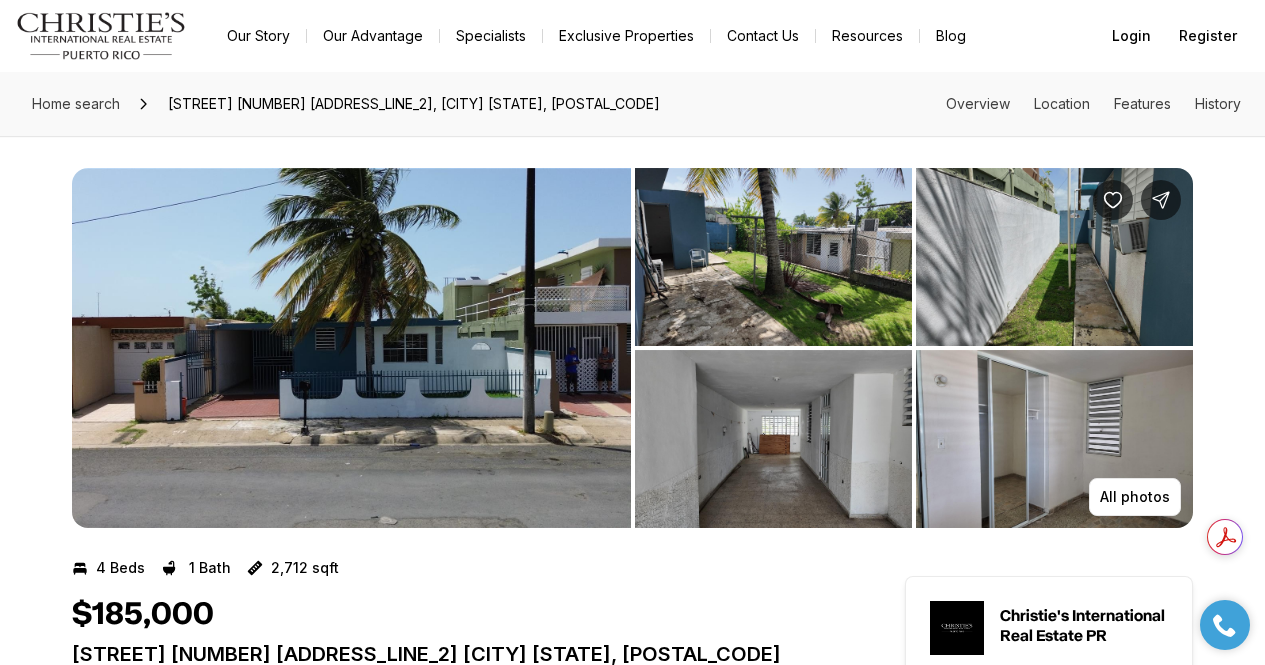 click at bounding box center (351, 348) 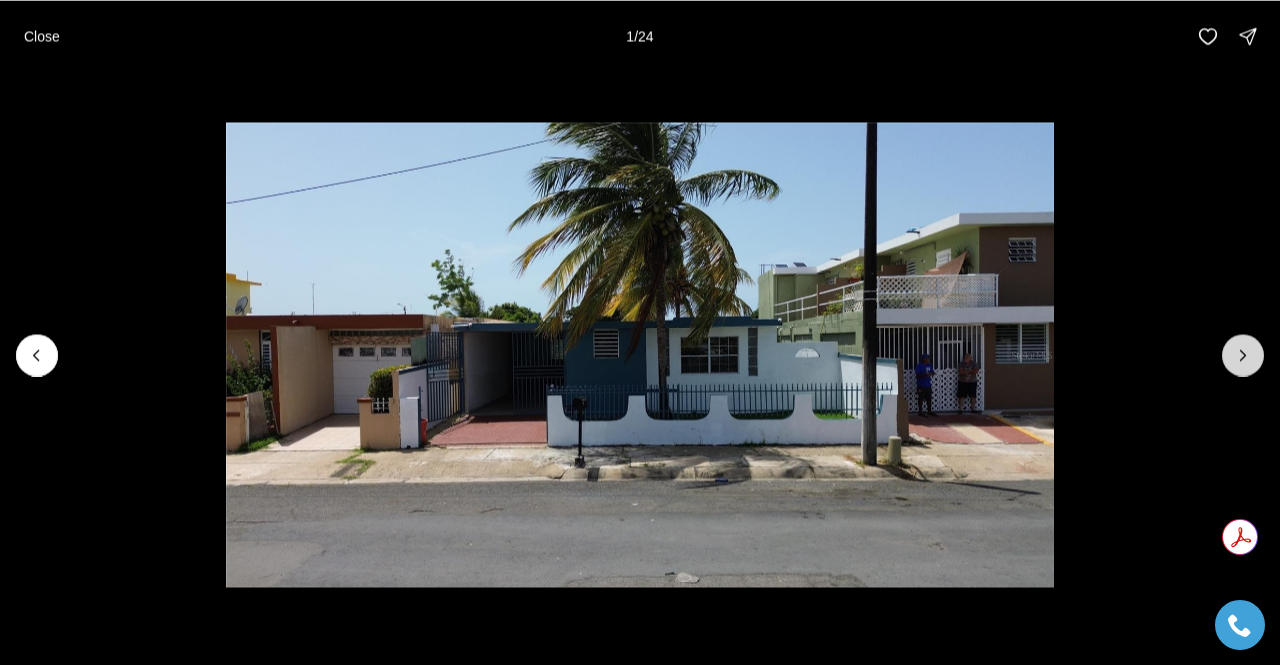 click at bounding box center (1243, 355) 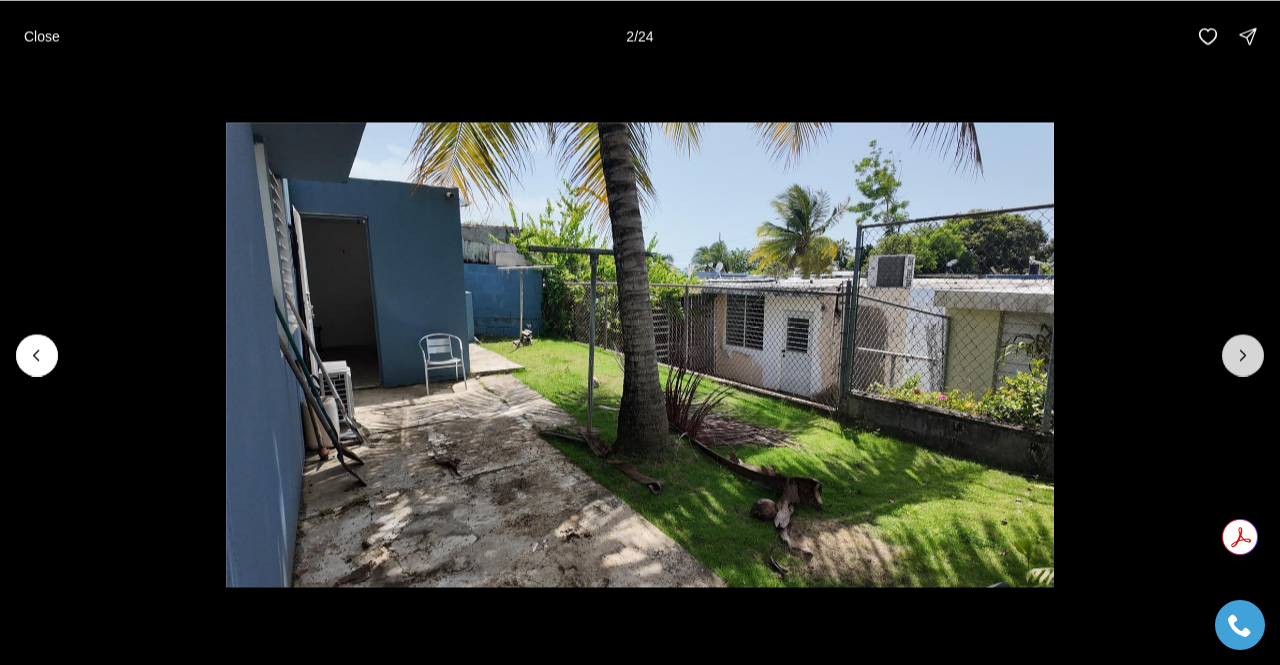 click at bounding box center [1243, 355] 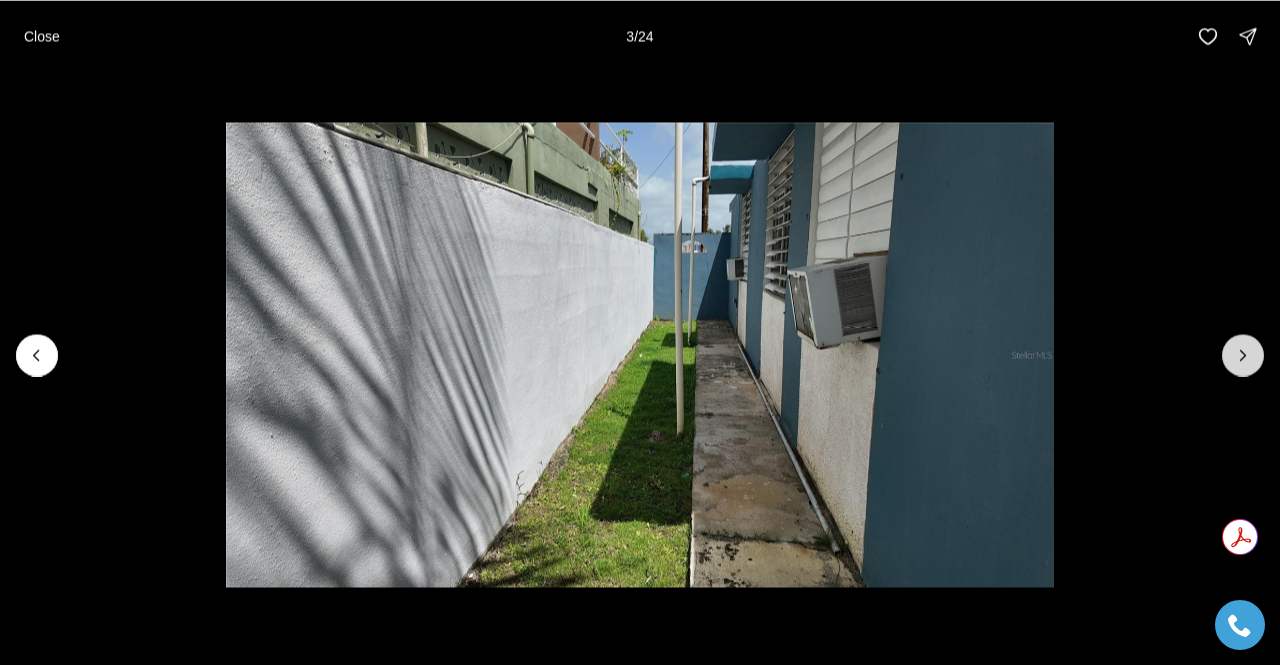 click at bounding box center [1243, 355] 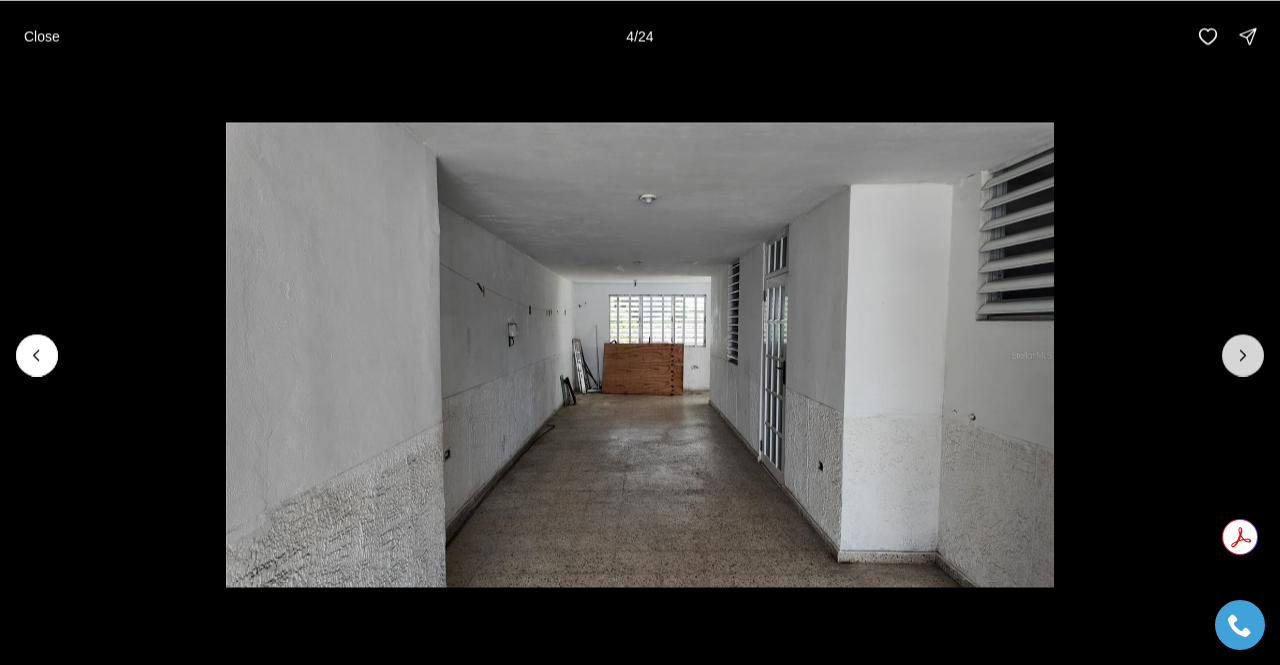 click at bounding box center [1243, 355] 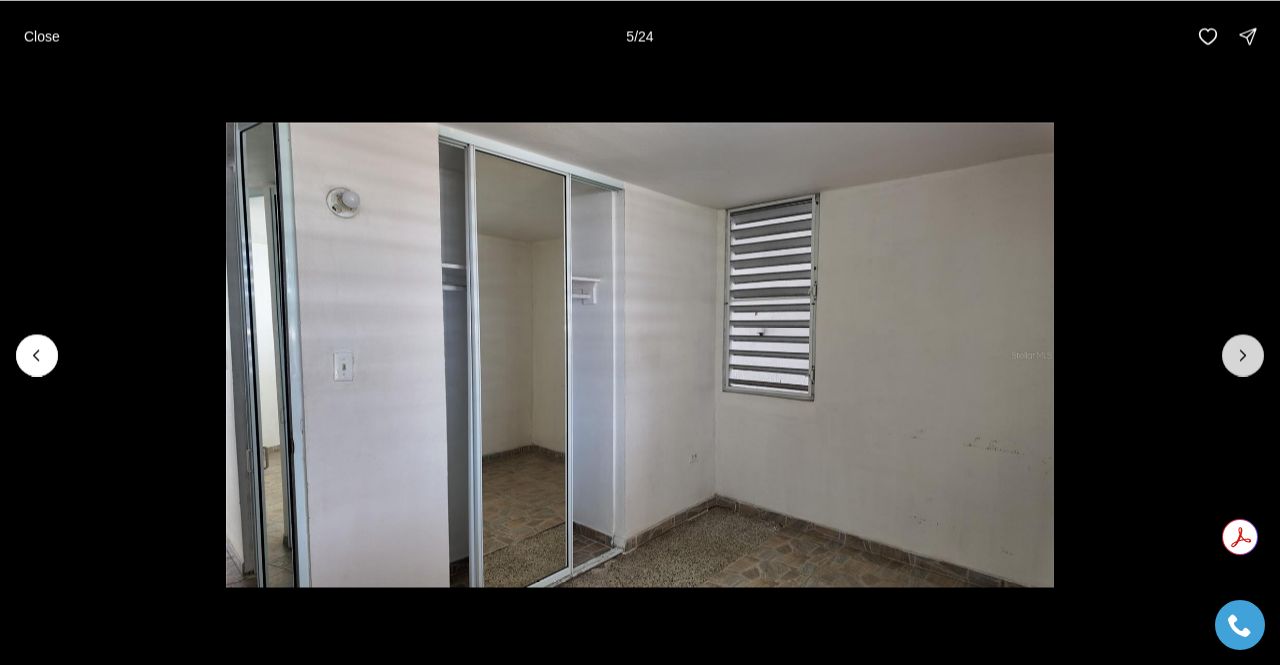 click at bounding box center (1243, 355) 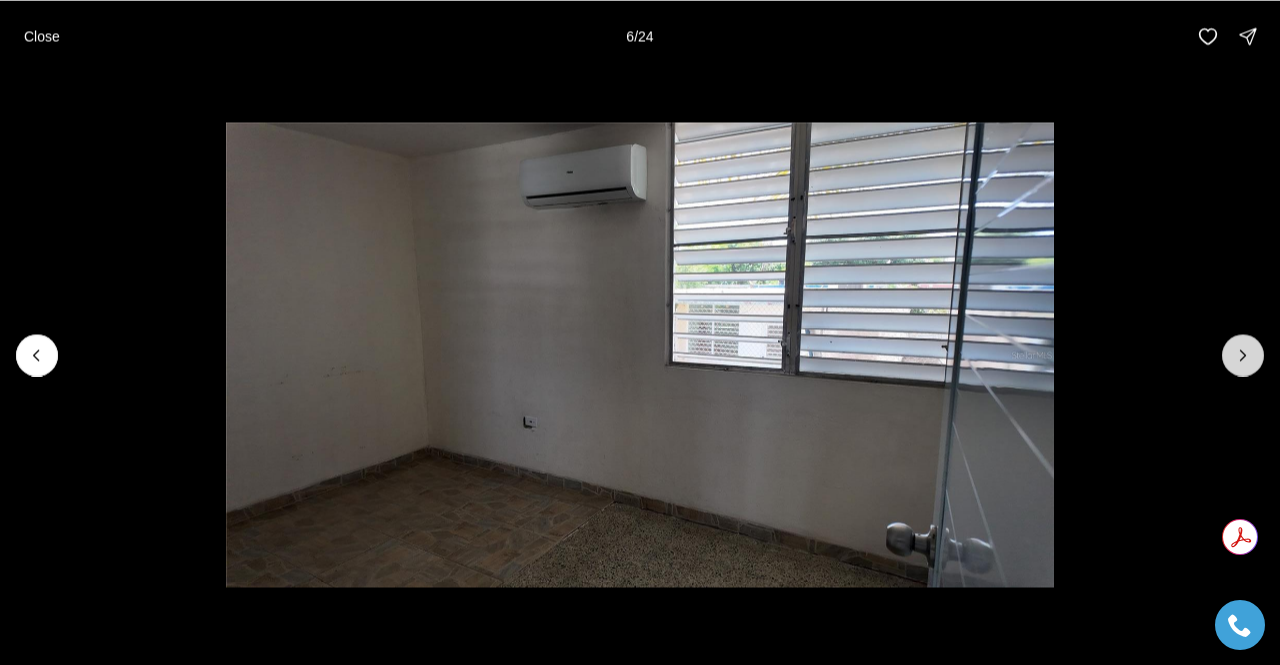 click at bounding box center (1243, 355) 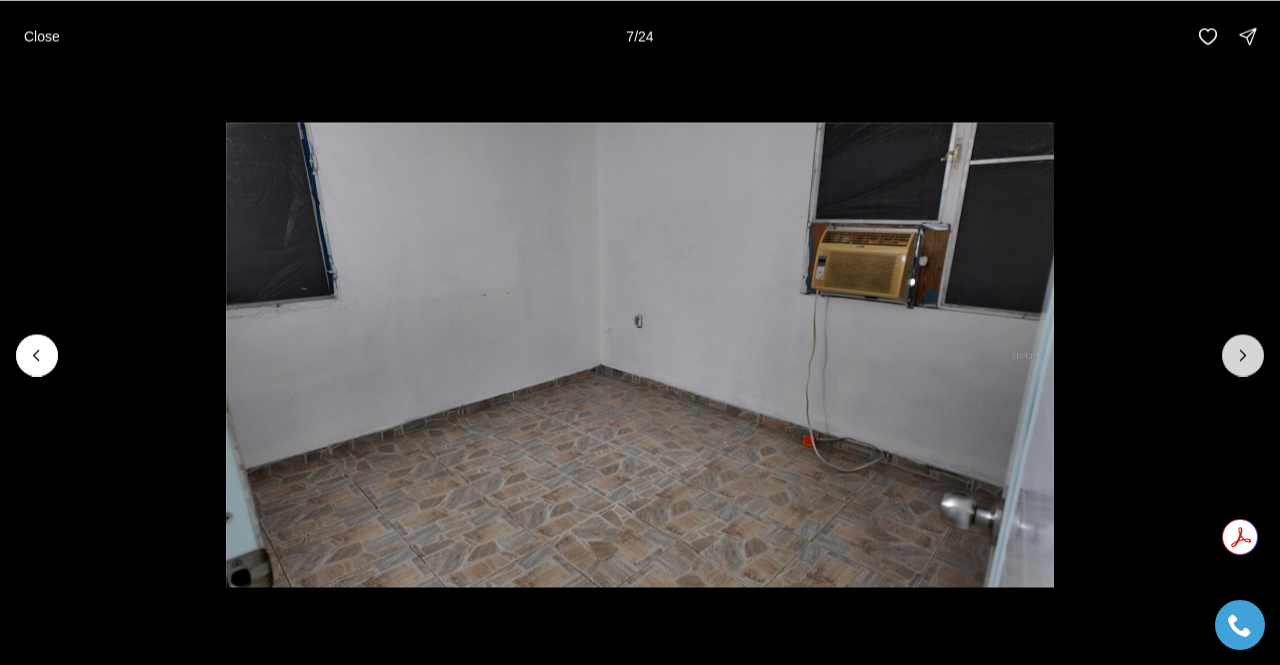 click at bounding box center [1243, 355] 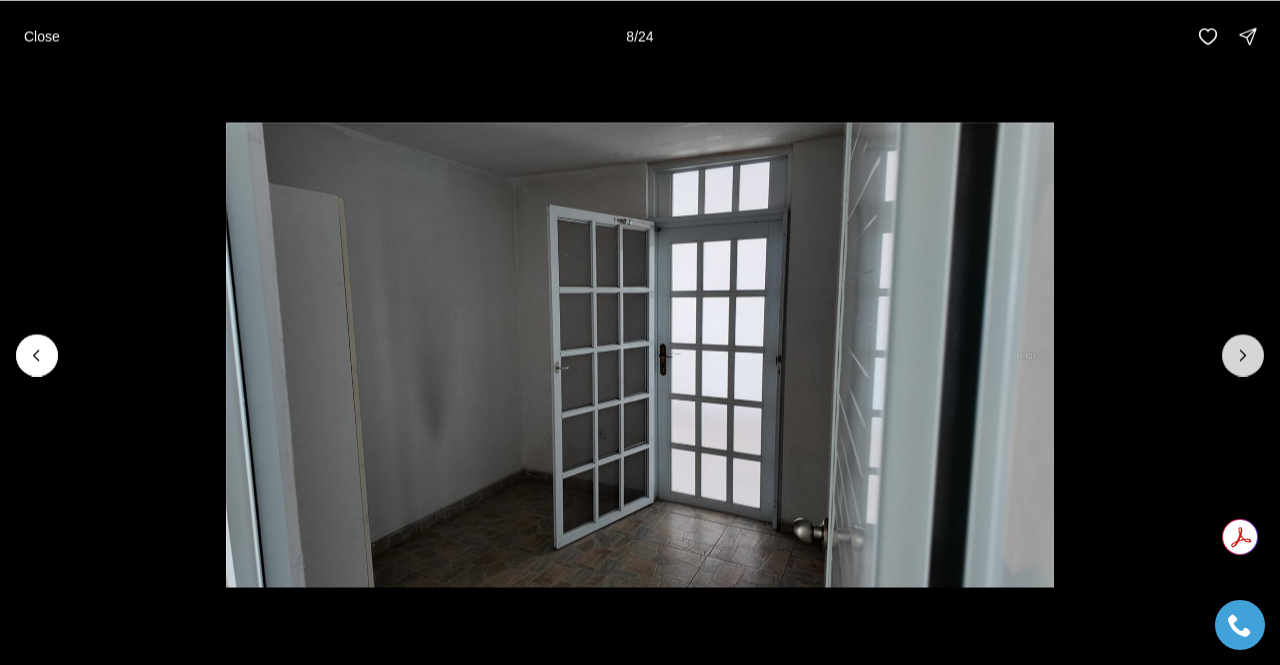 click at bounding box center (1243, 355) 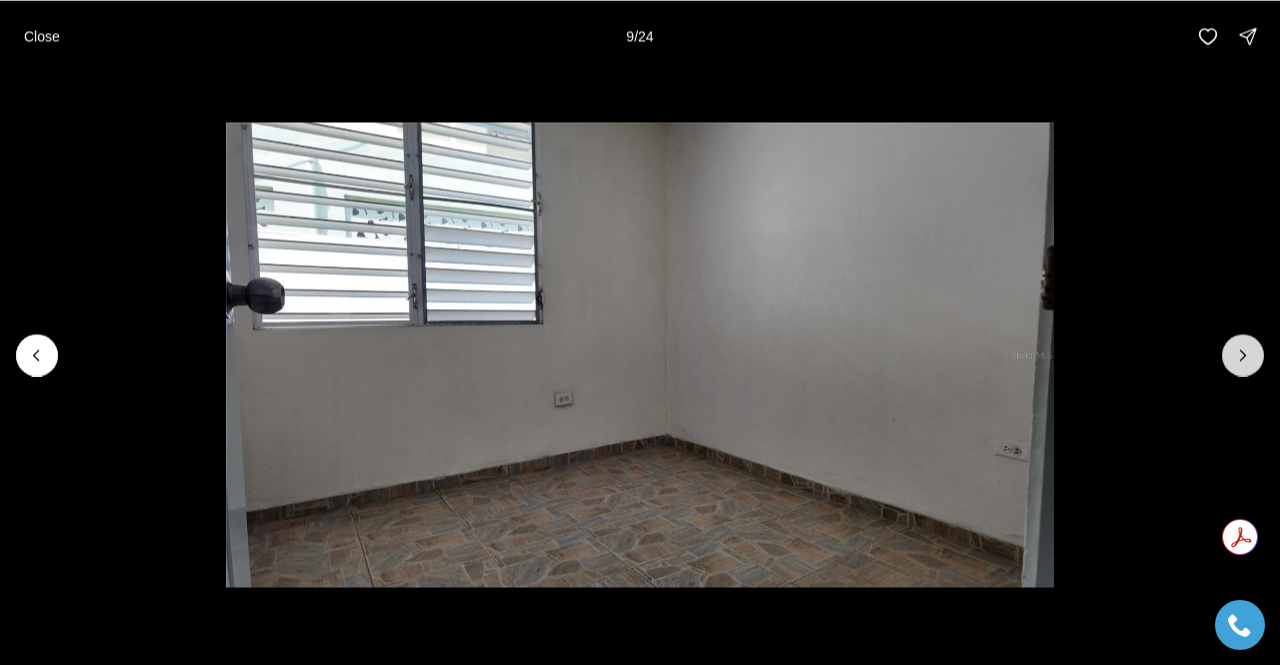 click at bounding box center [1243, 355] 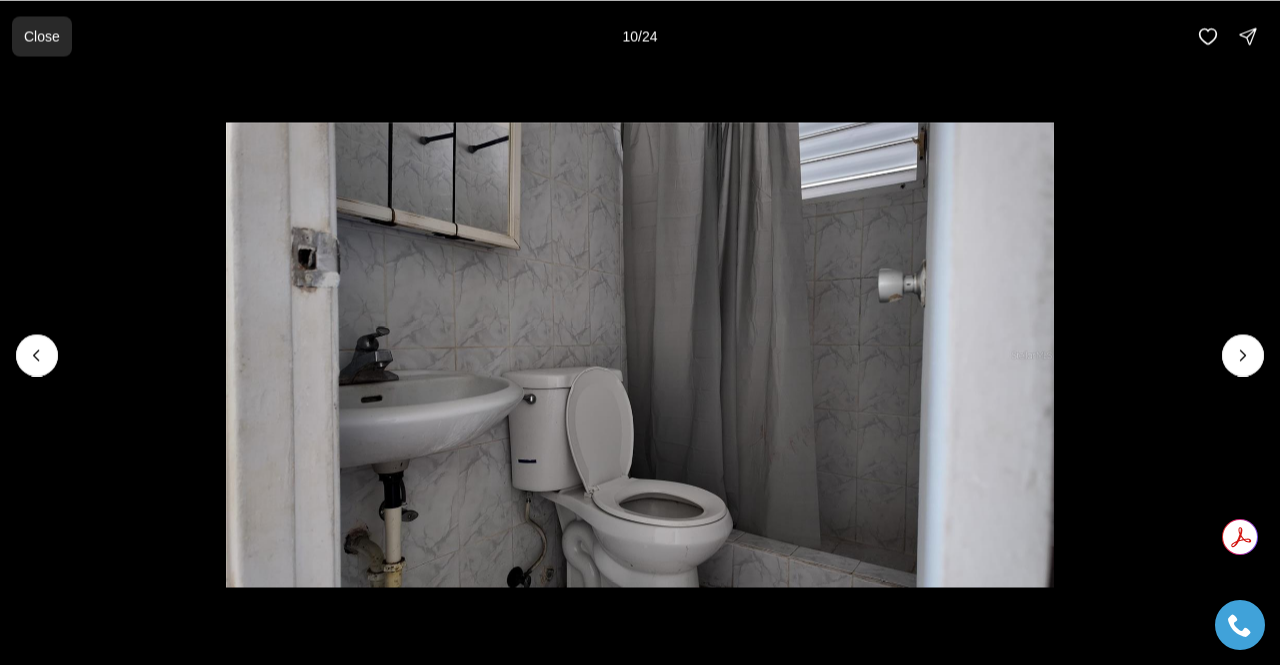 click on "Close" at bounding box center [42, 36] 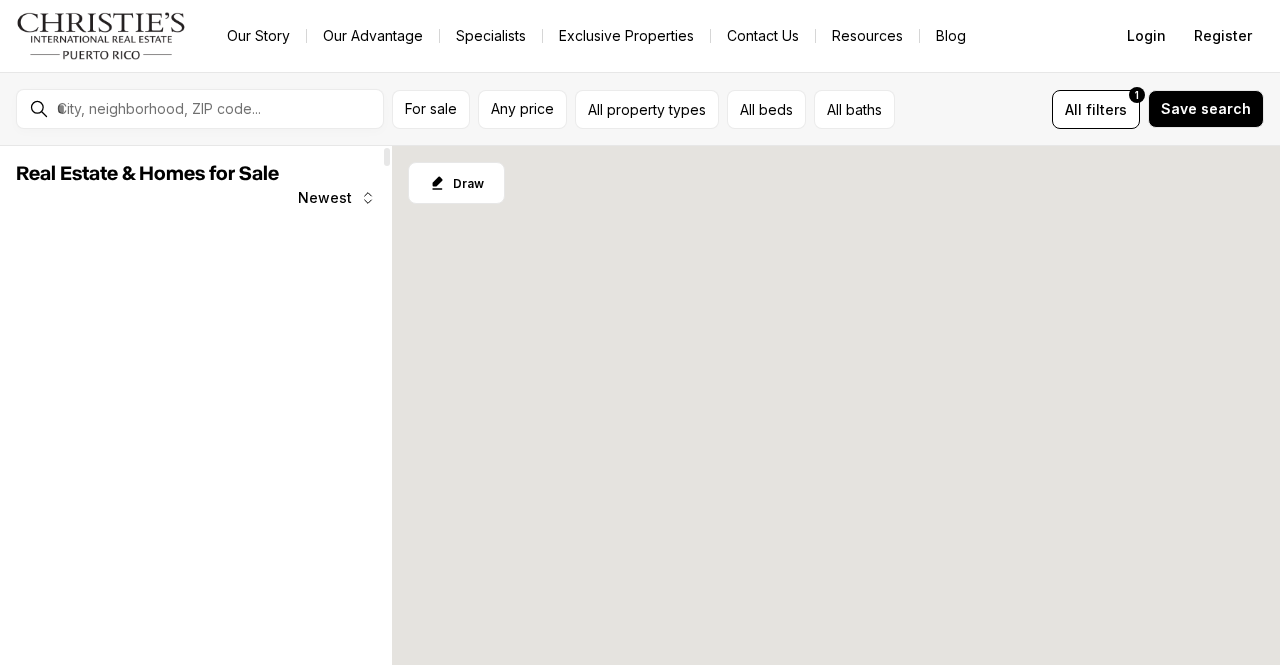 scroll, scrollTop: 0, scrollLeft: 0, axis: both 